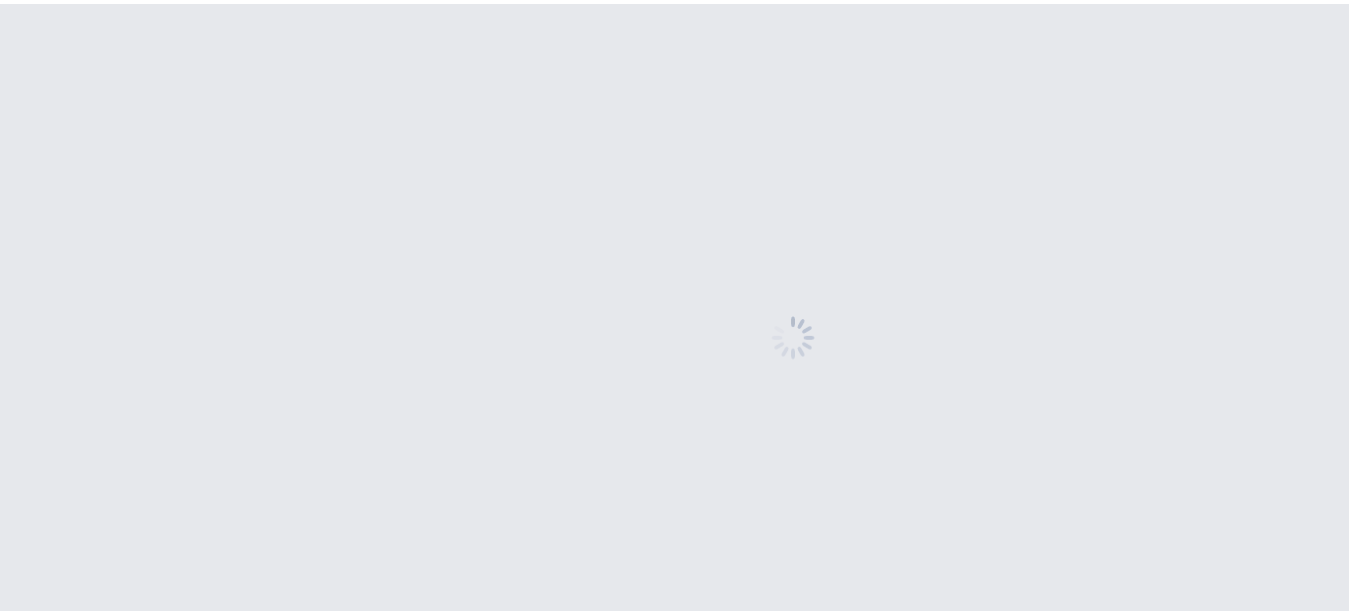 scroll, scrollTop: 0, scrollLeft: 0, axis: both 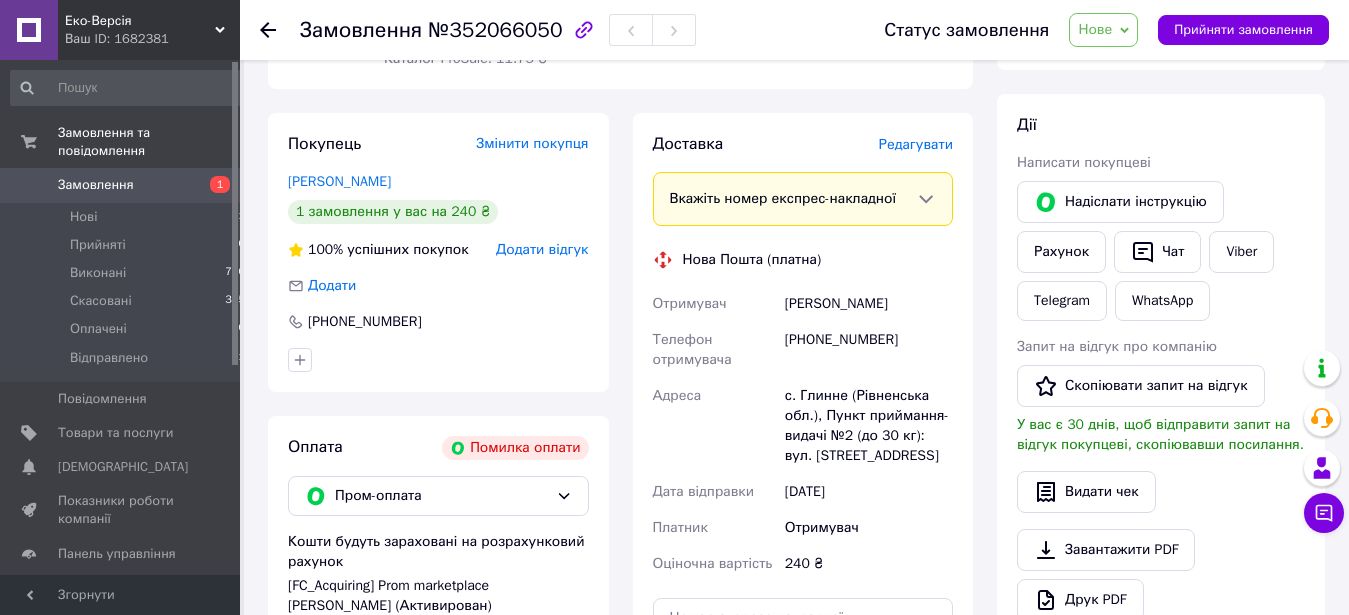 drag, startPoint x: 795, startPoint y: 267, endPoint x: 786, endPoint y: 285, distance: 20.12461 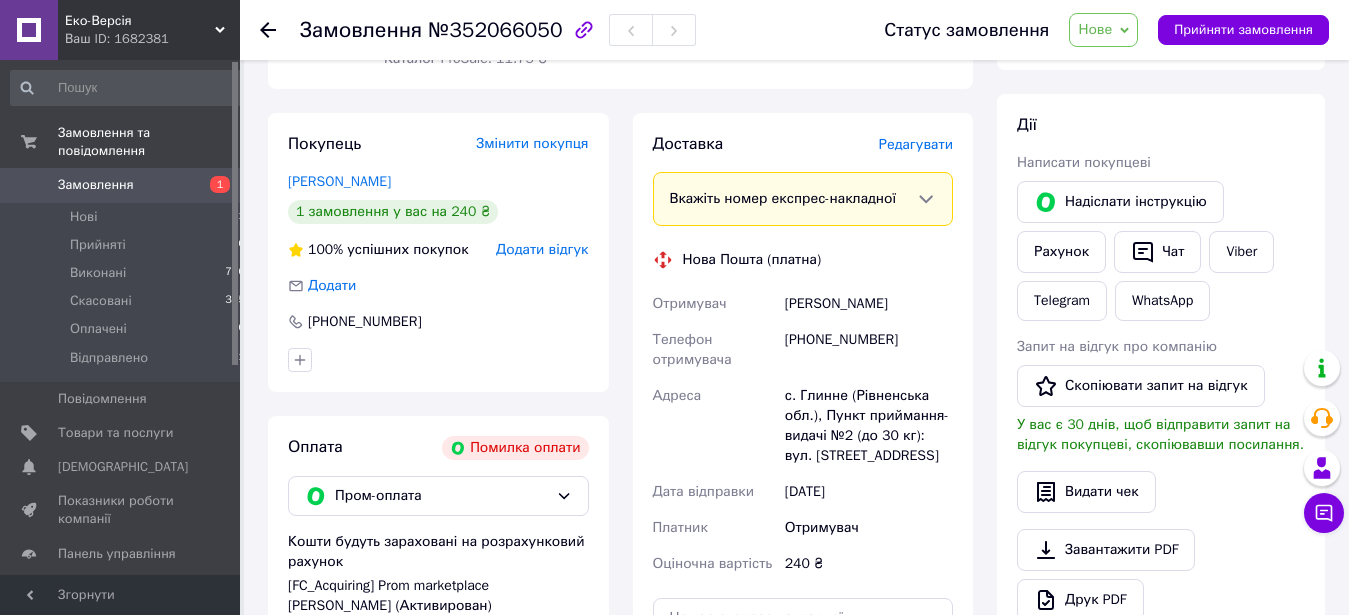 click on "[PHONE_NUMBER]" at bounding box center (869, 350) 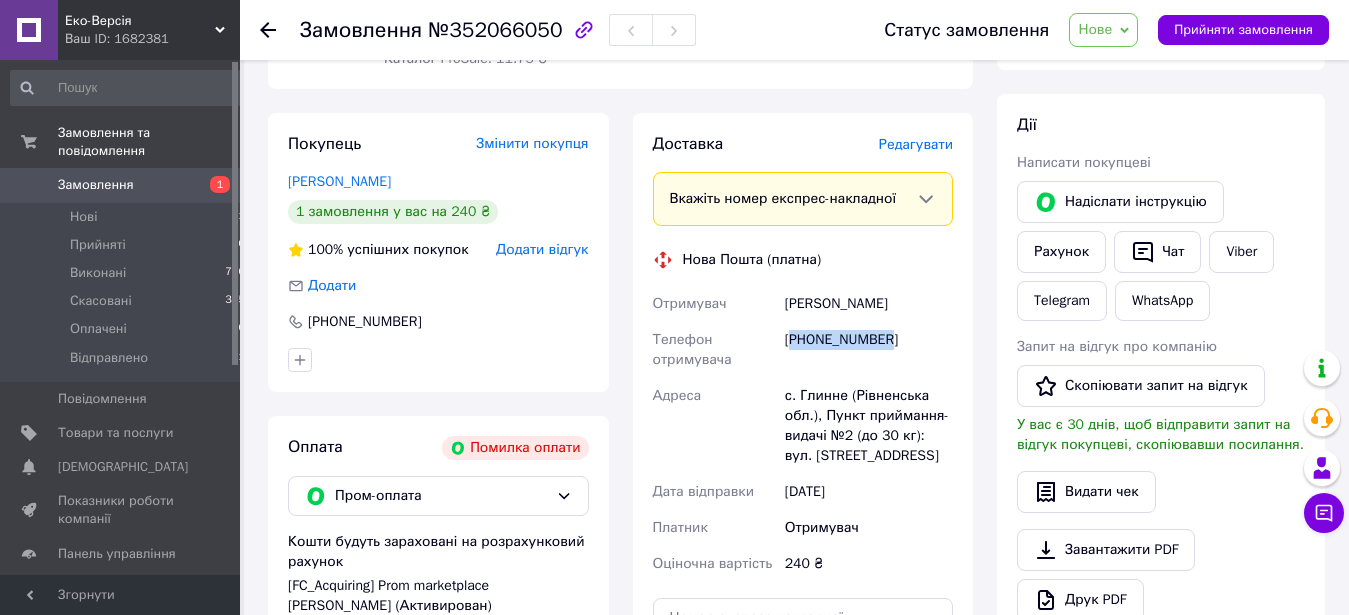click on "[PHONE_NUMBER]" at bounding box center [869, 350] 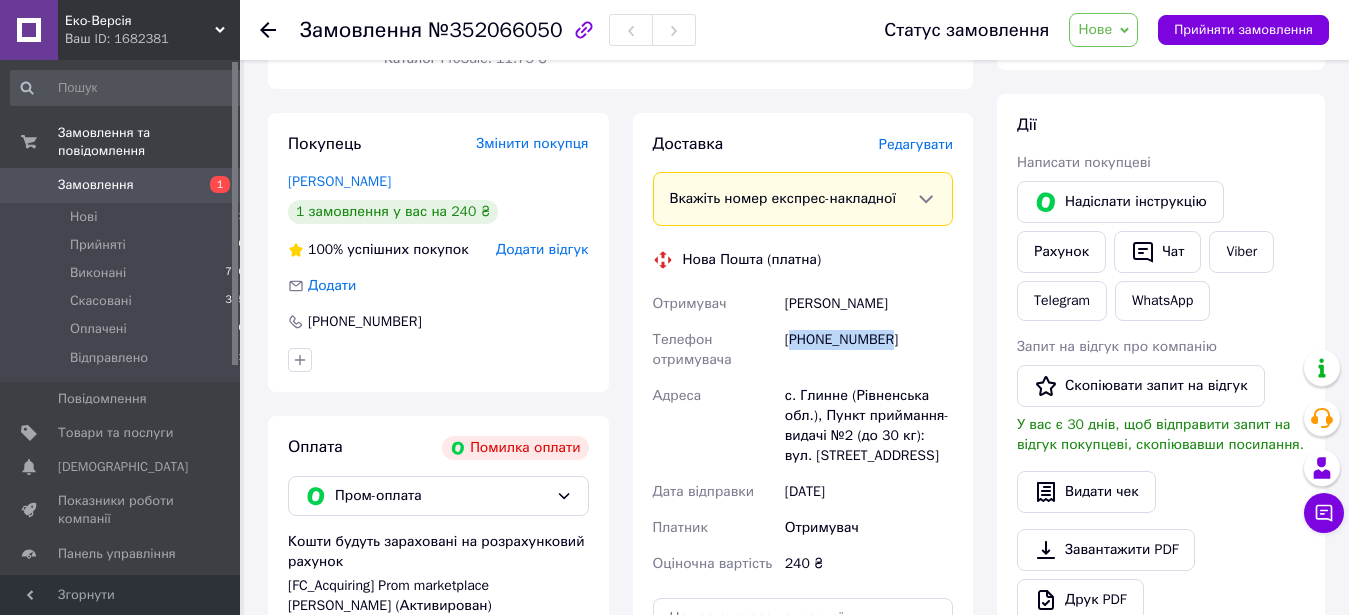 copy on "380968367221" 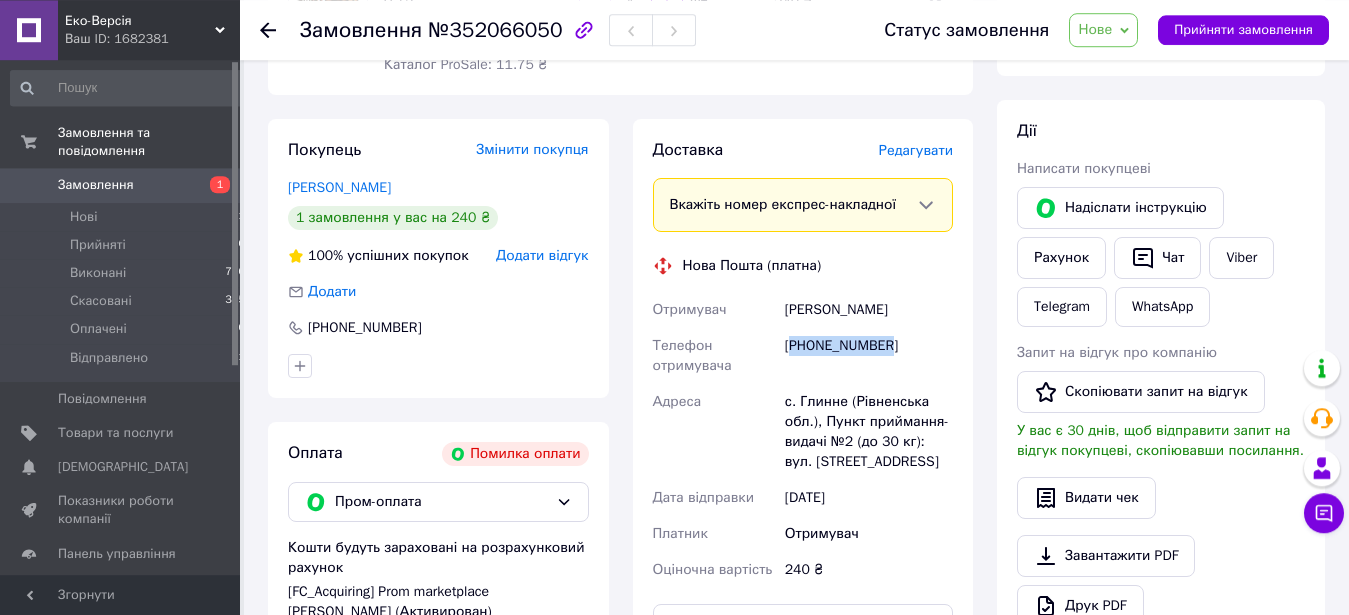 scroll, scrollTop: 0, scrollLeft: 0, axis: both 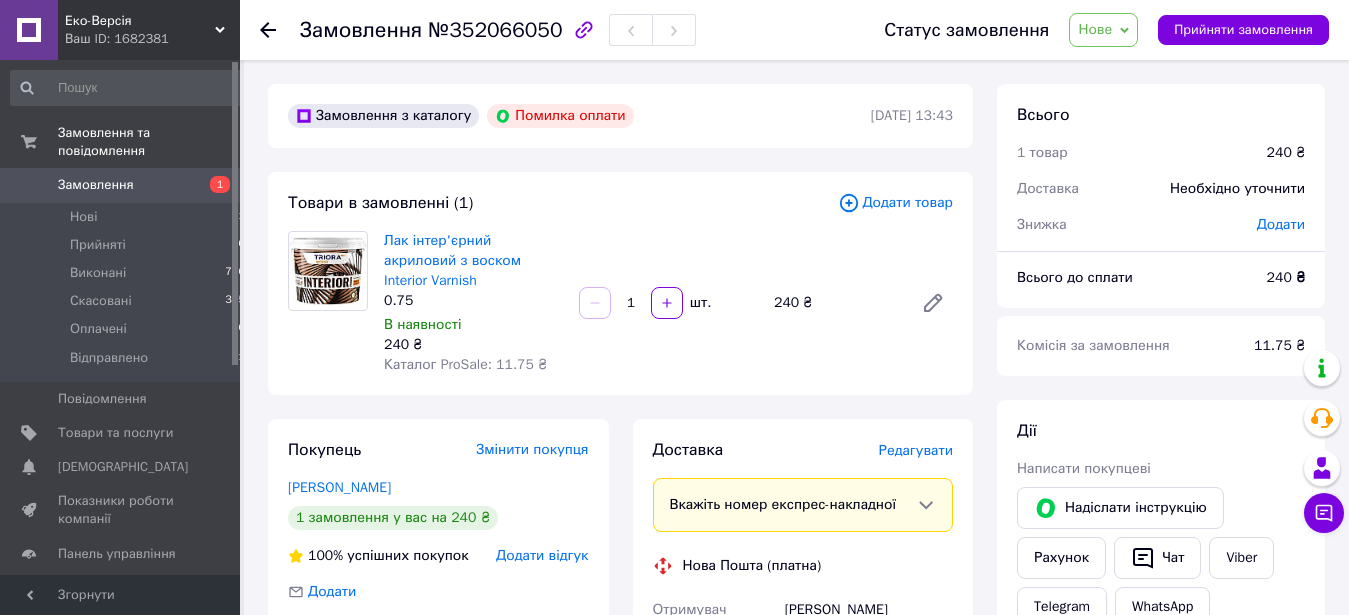 click on "Нове" at bounding box center (1095, 29) 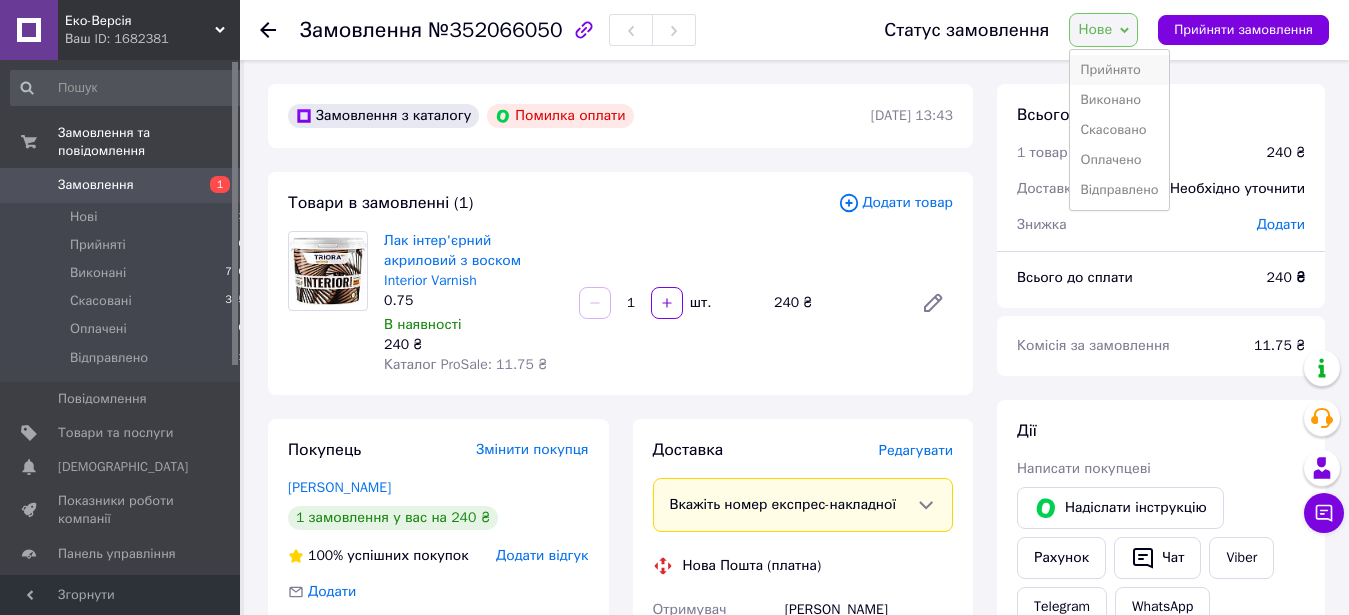 click on "Прийнято" at bounding box center (1119, 70) 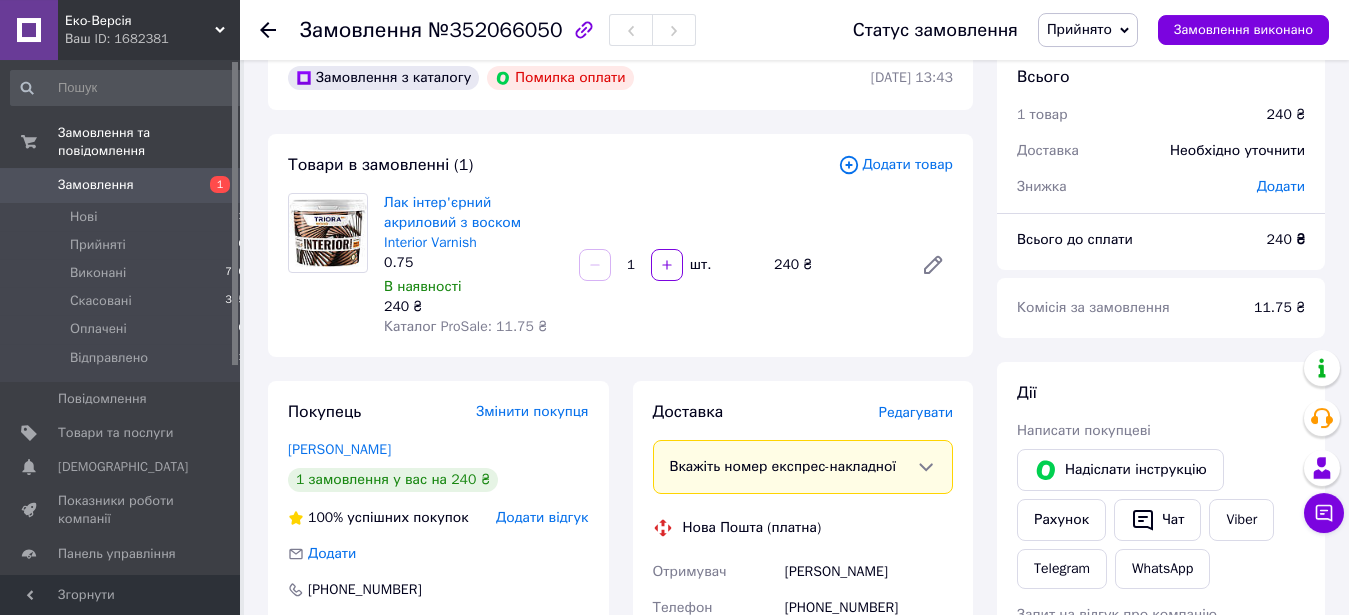 scroll, scrollTop: 0, scrollLeft: 0, axis: both 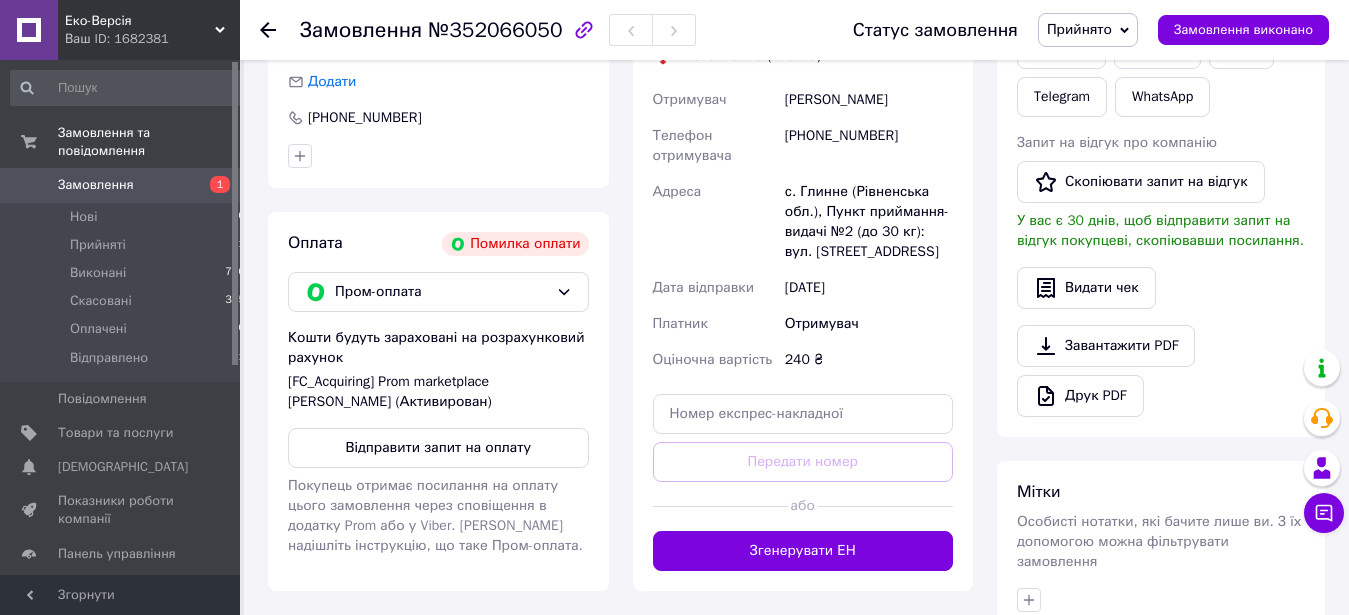 click 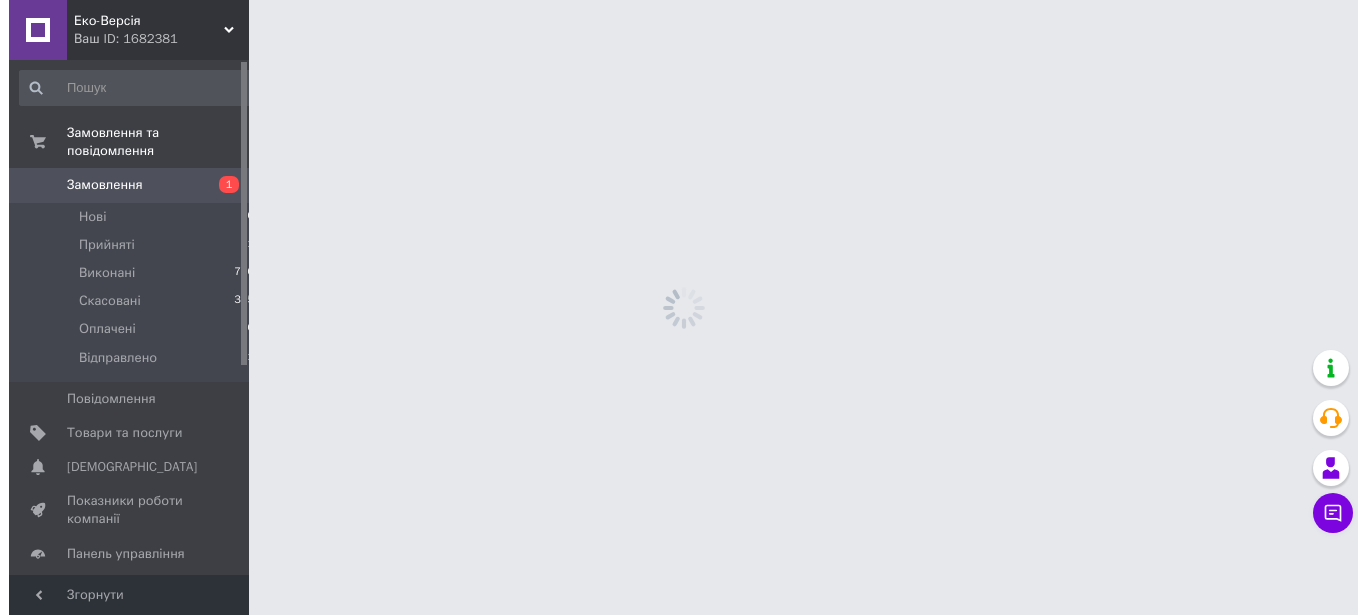 scroll, scrollTop: 0, scrollLeft: 0, axis: both 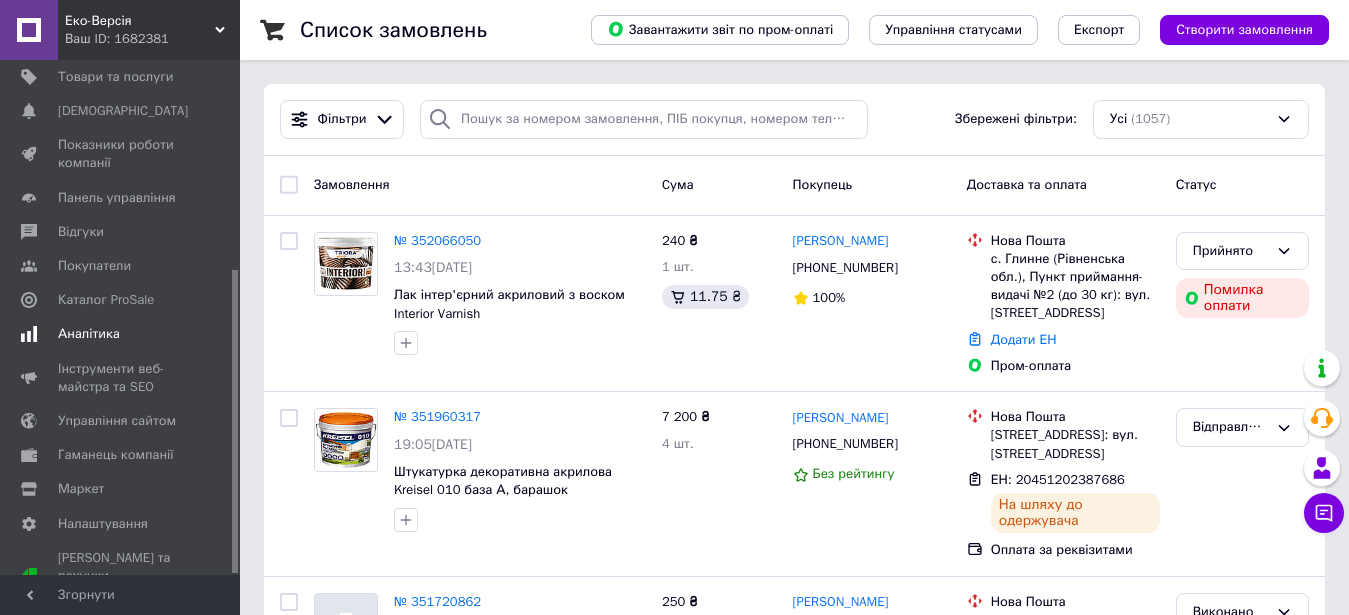 click on "Аналітика" at bounding box center (128, 334) 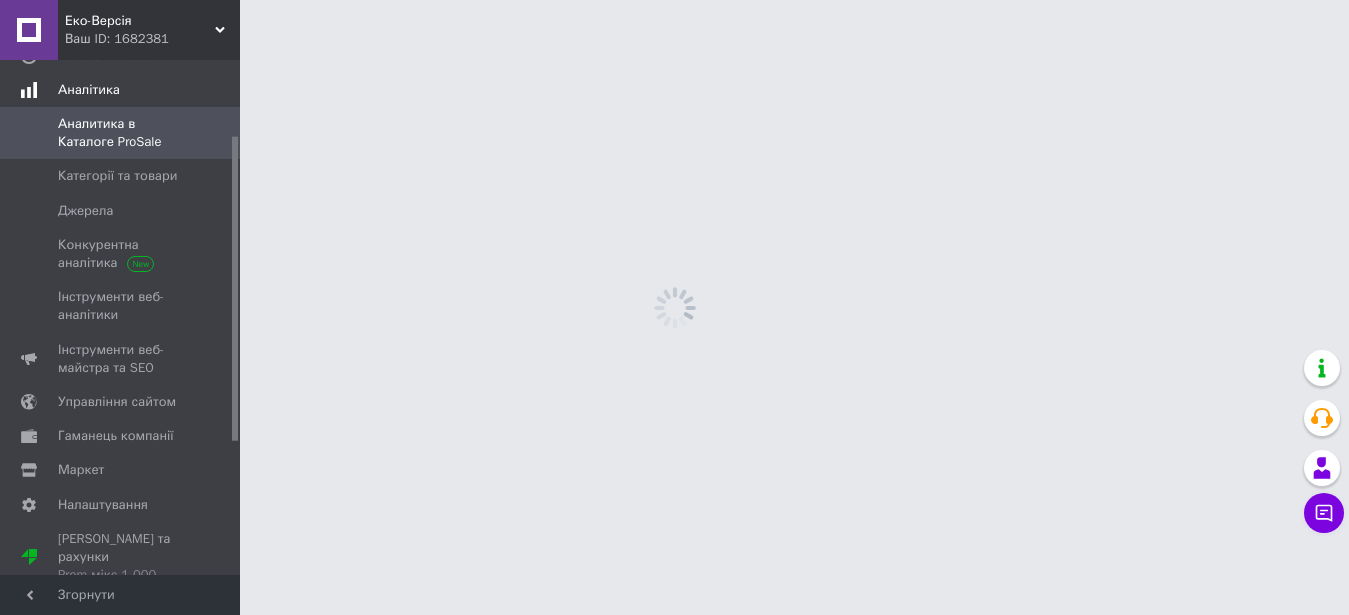 scroll, scrollTop: 127, scrollLeft: 0, axis: vertical 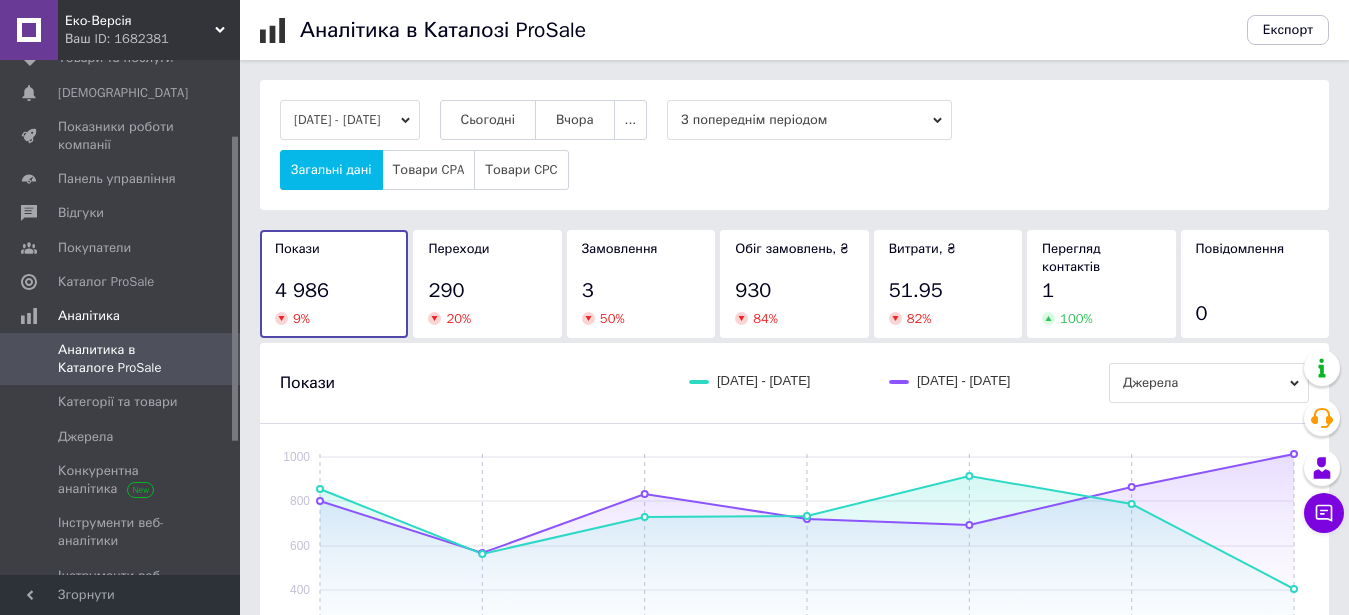 click on "290" at bounding box center [487, 291] 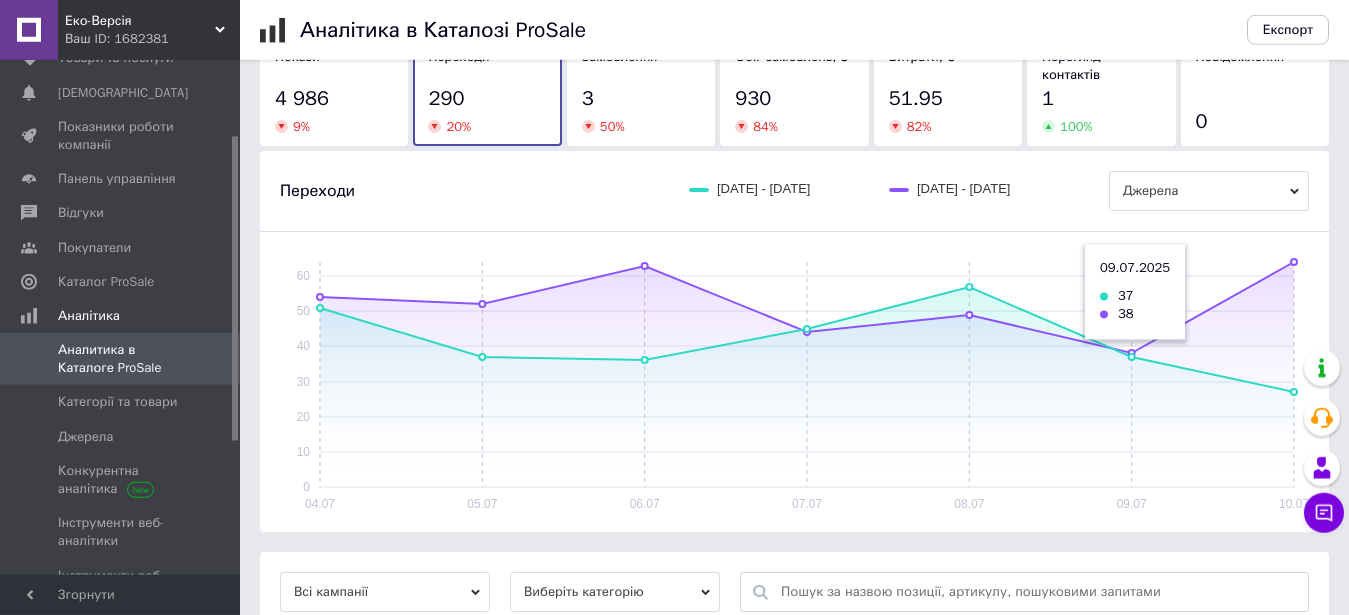 scroll, scrollTop: 204, scrollLeft: 0, axis: vertical 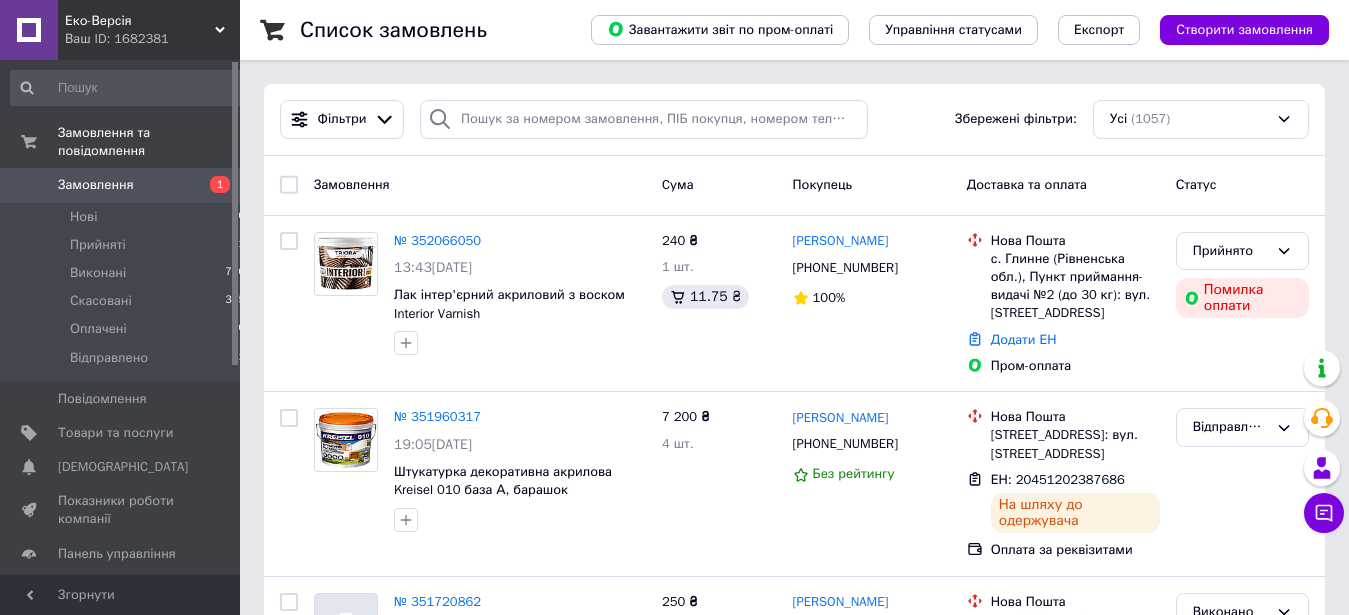 click on "Замовлення" at bounding box center [121, 185] 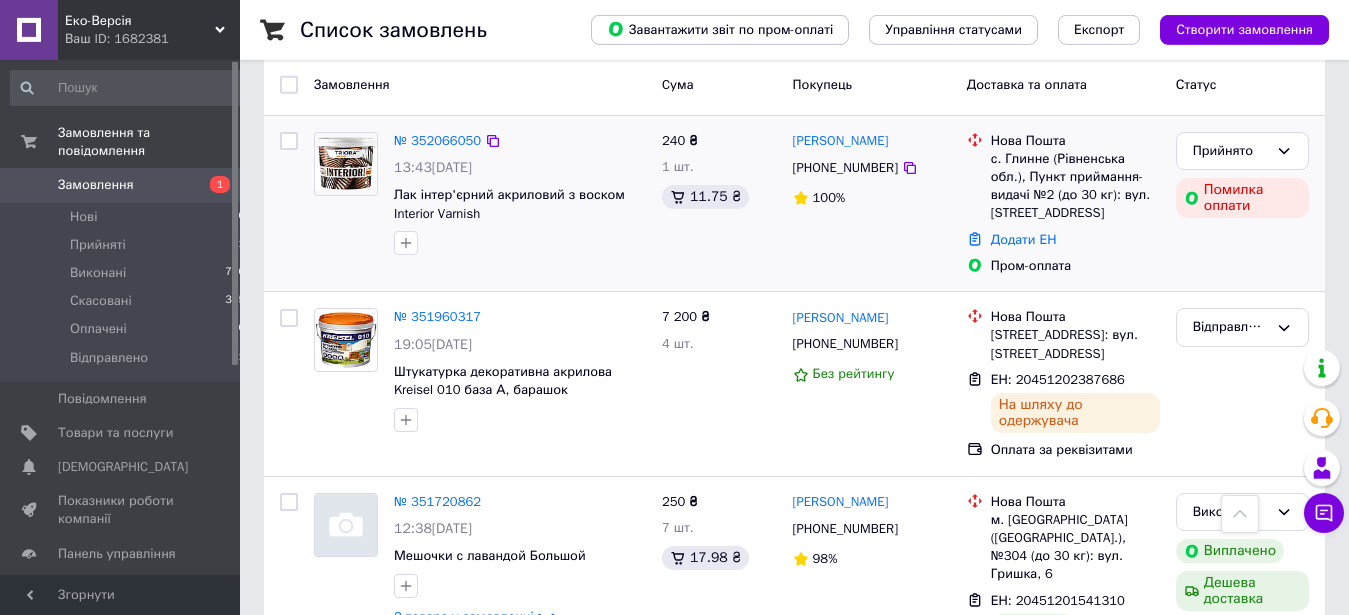 scroll, scrollTop: 0, scrollLeft: 0, axis: both 